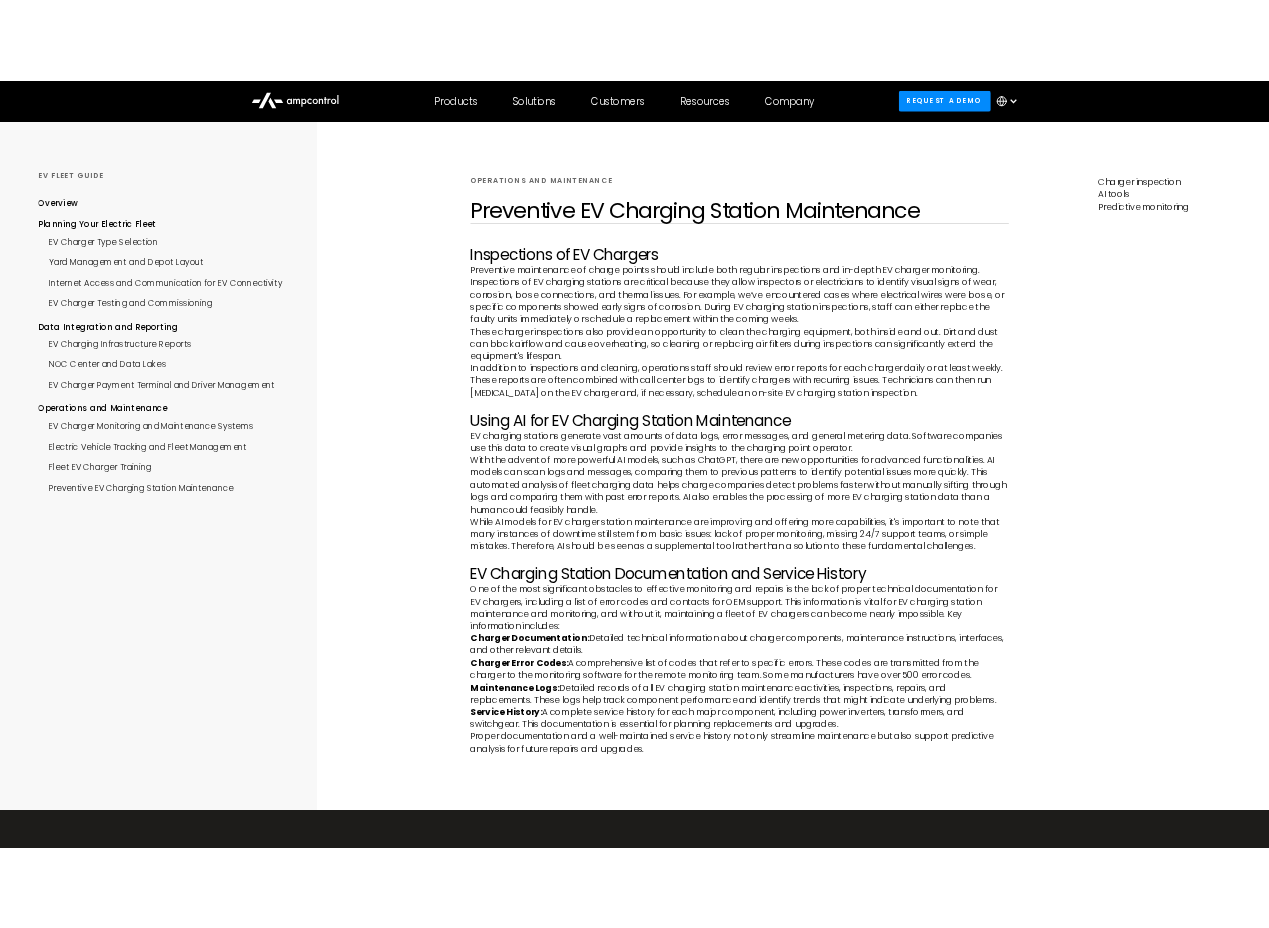 scroll, scrollTop: 0, scrollLeft: 0, axis: both 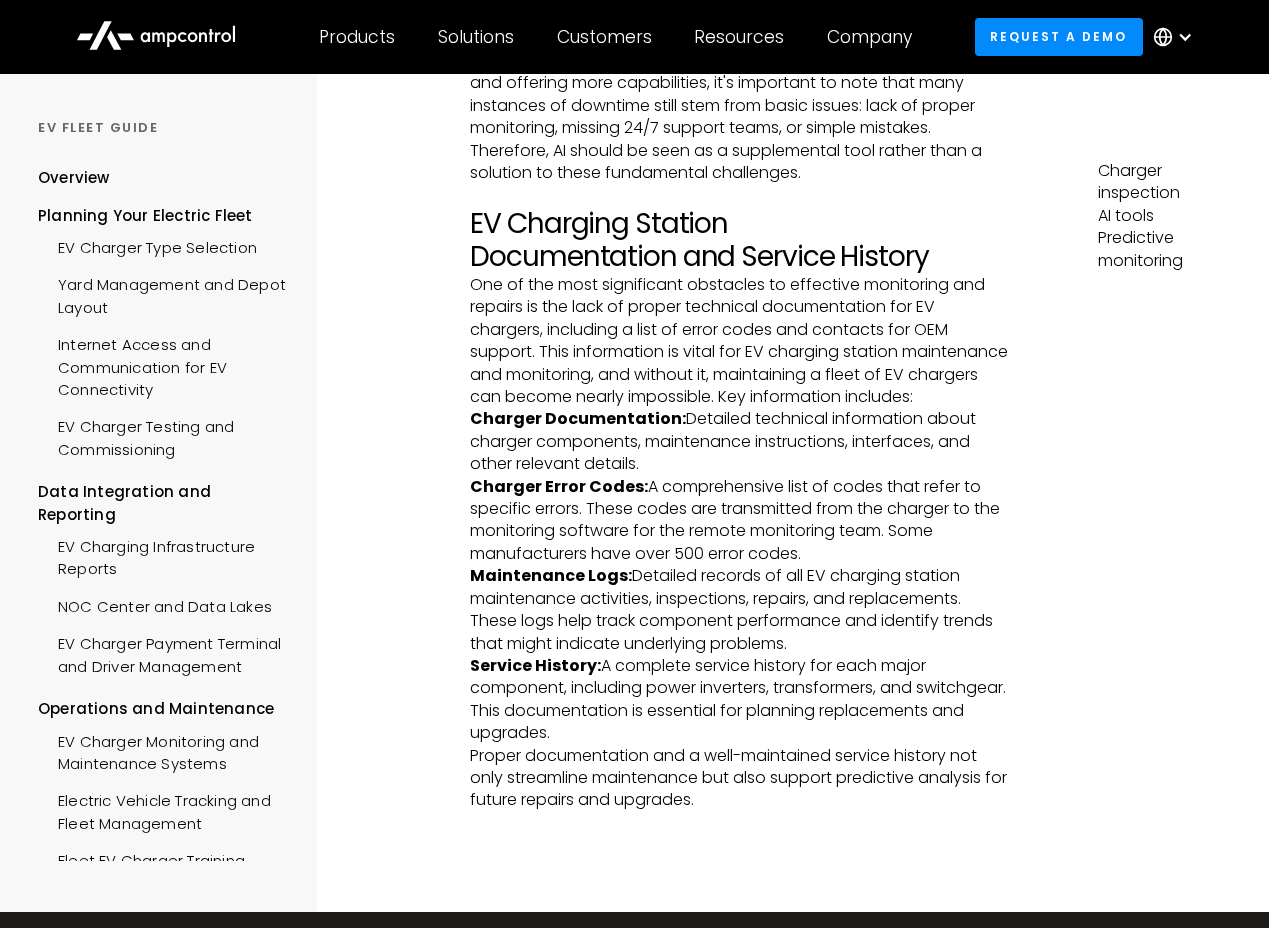 click on "Charger Documentation:  Detailed technical information about charger components, maintenance instructions, interfaces, and other relevant details." at bounding box center (739, 441) 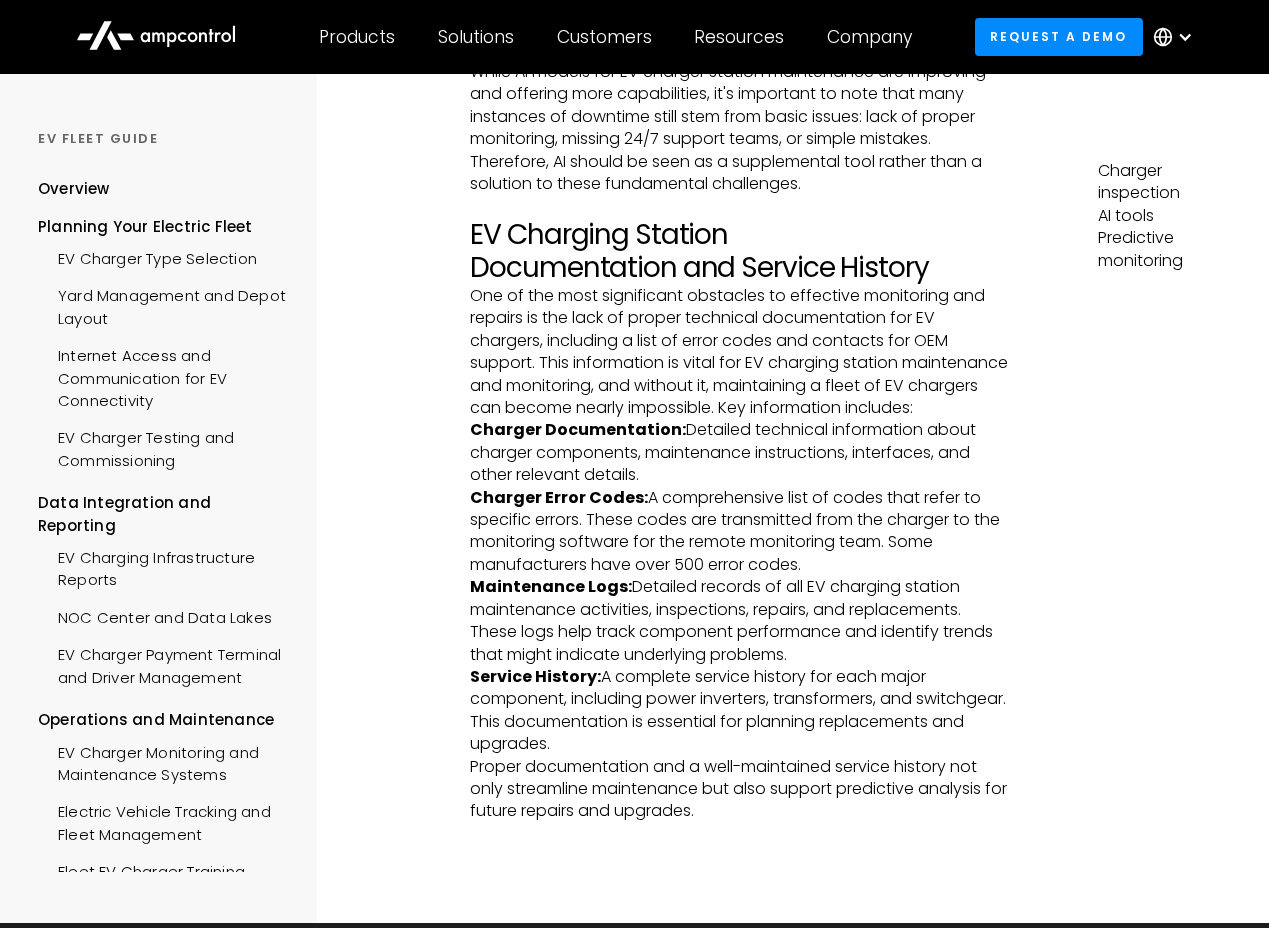 scroll, scrollTop: 1113, scrollLeft: 0, axis: vertical 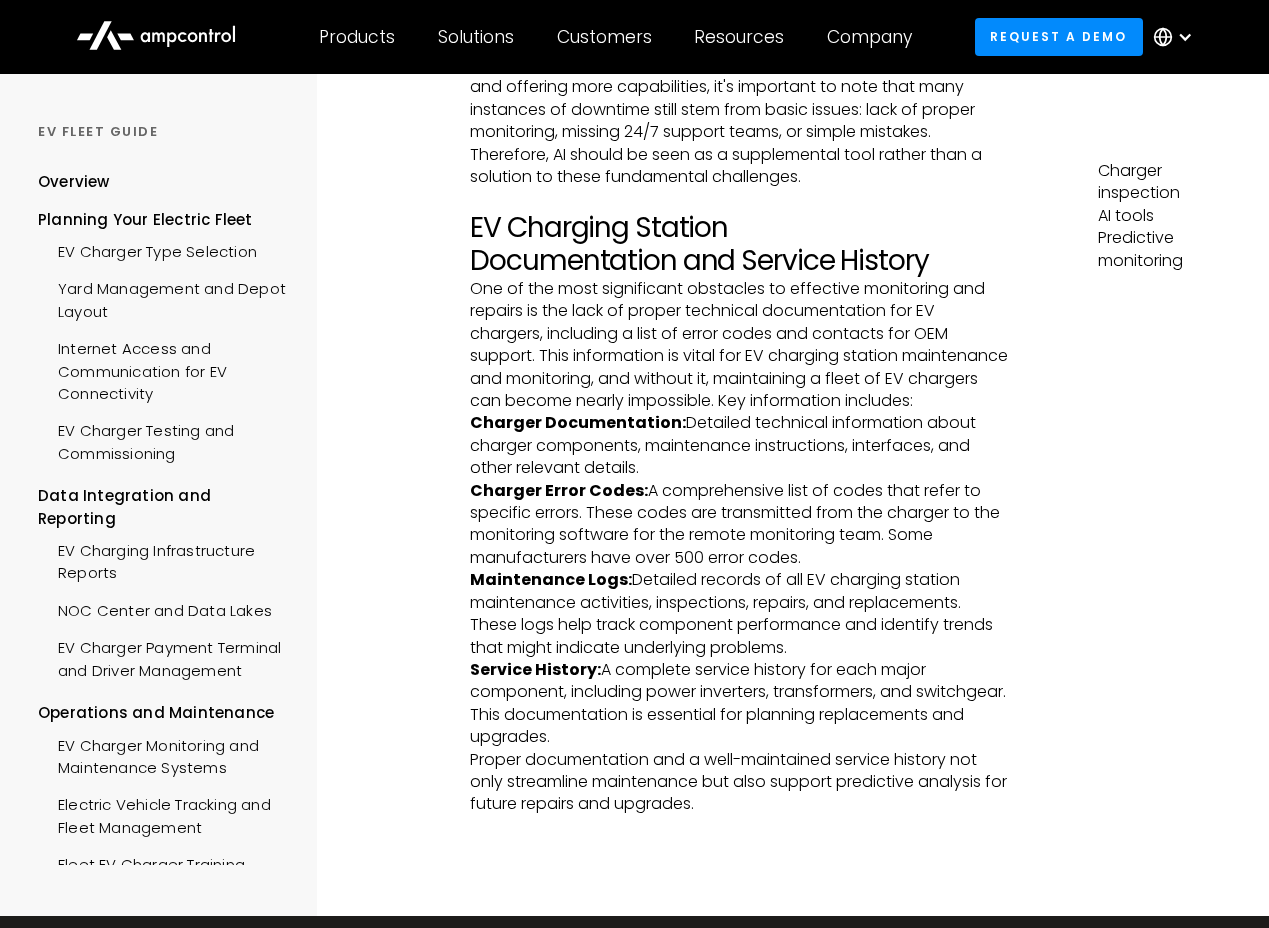 click on "Operations and Maintenance Preventive EV Charging Station Maintenance Inspections of EV Chargers Preventive maintenance of charge points should include both regular inspections and in-depth EV charger monitoring. Inspections of EV charging stations are critical because they allow inspectors or electricians to identify visual signs of wear, corrosion, loose connections, and thermal issues. For example, we’ve encountered cases where electrical wires were loose, or specific components showed early signs of corrosion. During EV charging station inspections, staff can either replace the faulty units immediately or schedule a replacement within the coming weeks. These charger inspections also provide an opportunity to clean the charging equipment, both inside and out. Dirt and dust can block airflow and cause overheating, so cleaning or replacing air filters during inspections can significantly extend the equipment's lifespan. ‍ Using AI for EV Charging Station Maintenance ‍ Charger Documentation:" at bounding box center (740, -62) 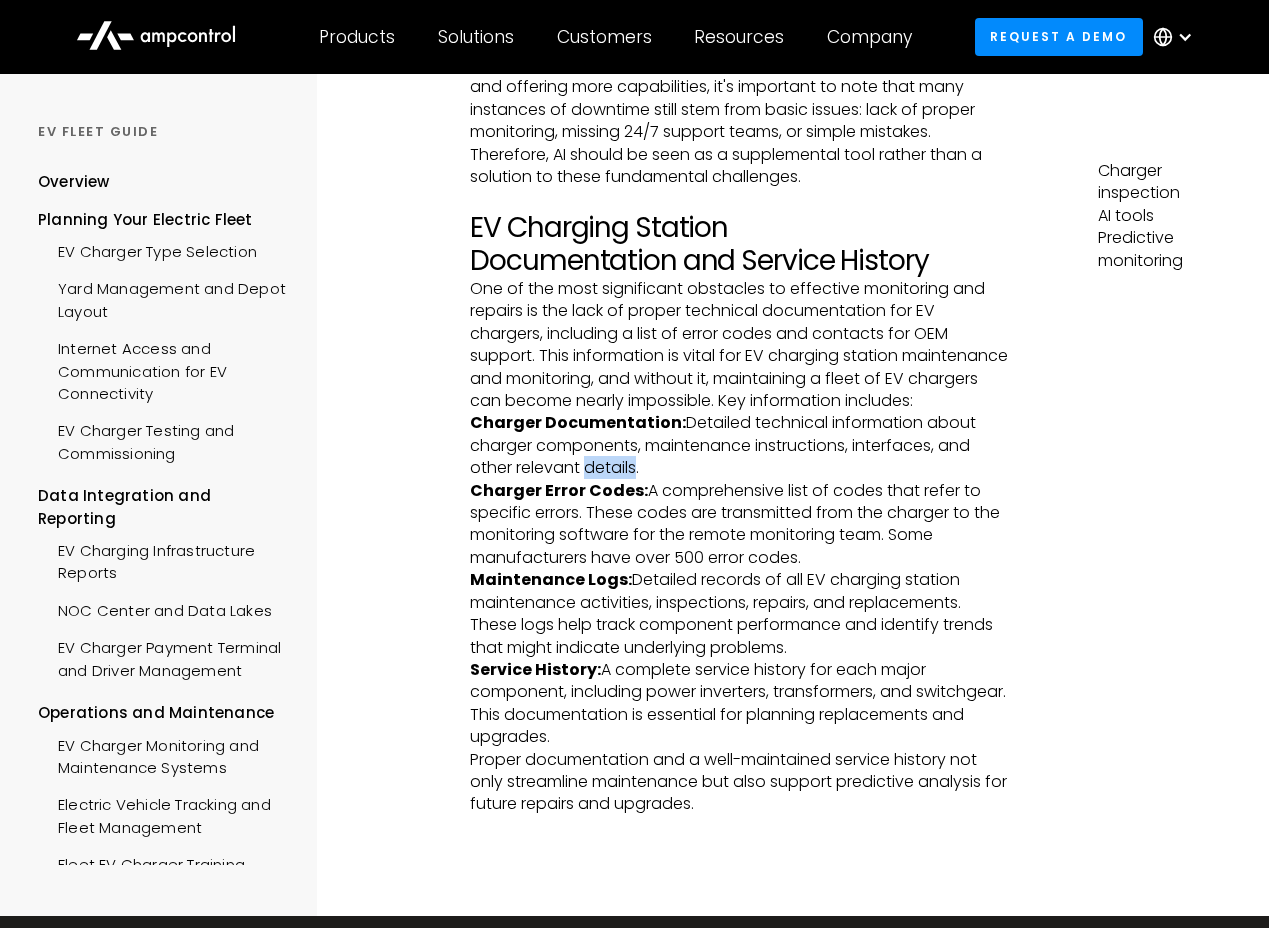click on "Charger Documentation:  Detailed technical information about charger components, maintenance instructions, interfaces, and other relevant details." at bounding box center [739, 445] 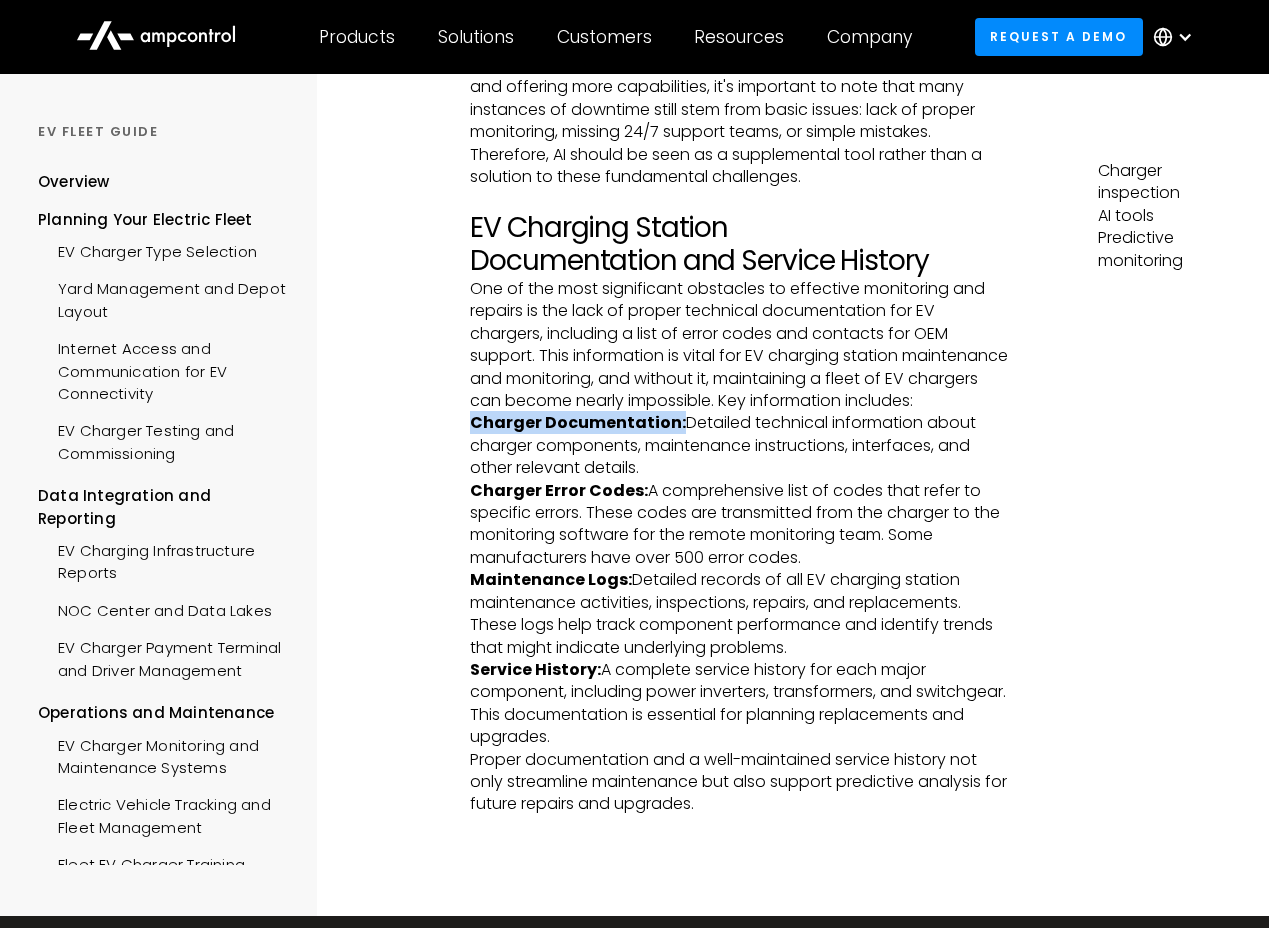 click on "Charger Documentation:  Detailed technical information about charger components, maintenance instructions, interfaces, and other relevant details." at bounding box center (739, 445) 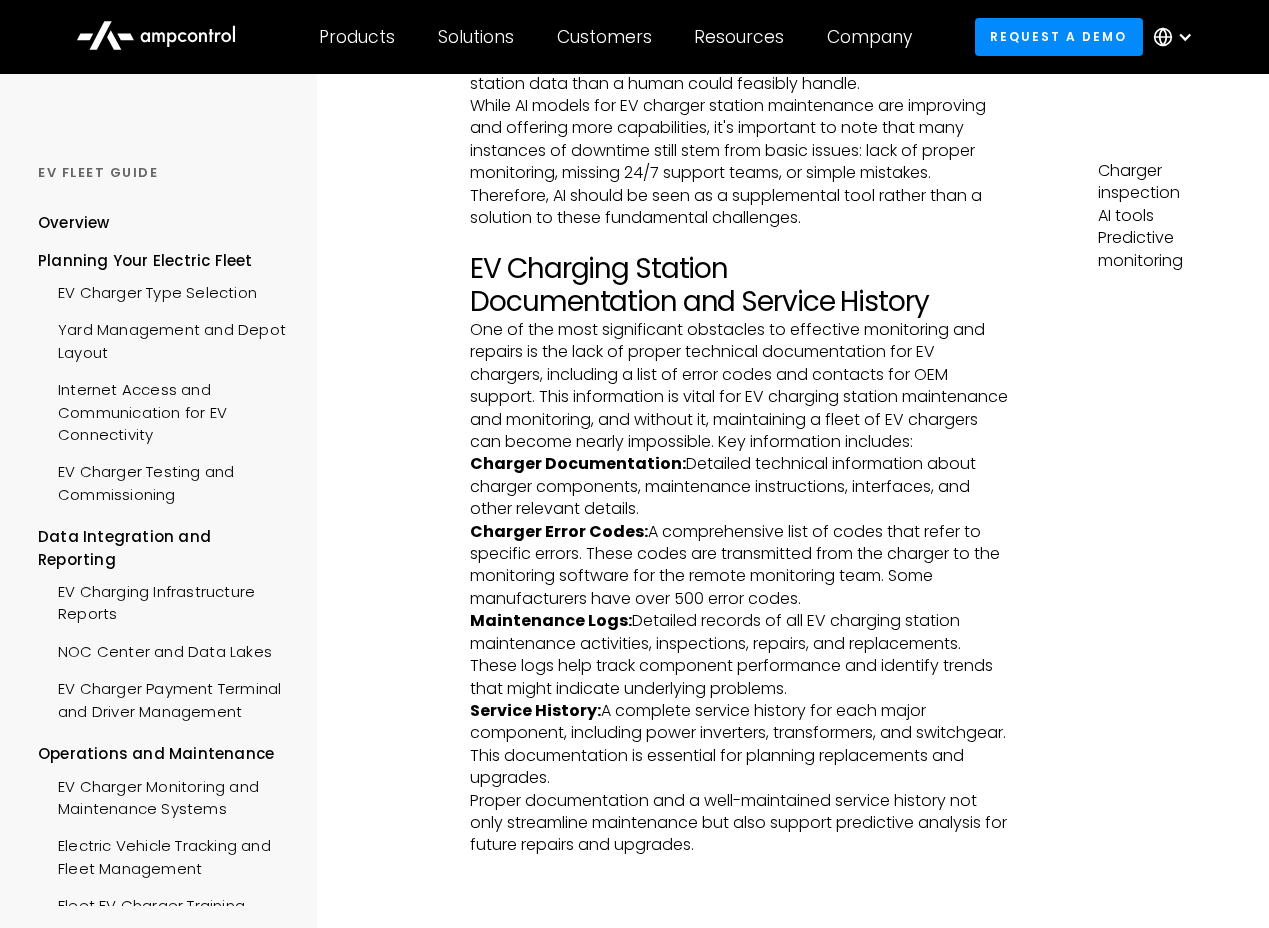 scroll, scrollTop: 1065, scrollLeft: 0, axis: vertical 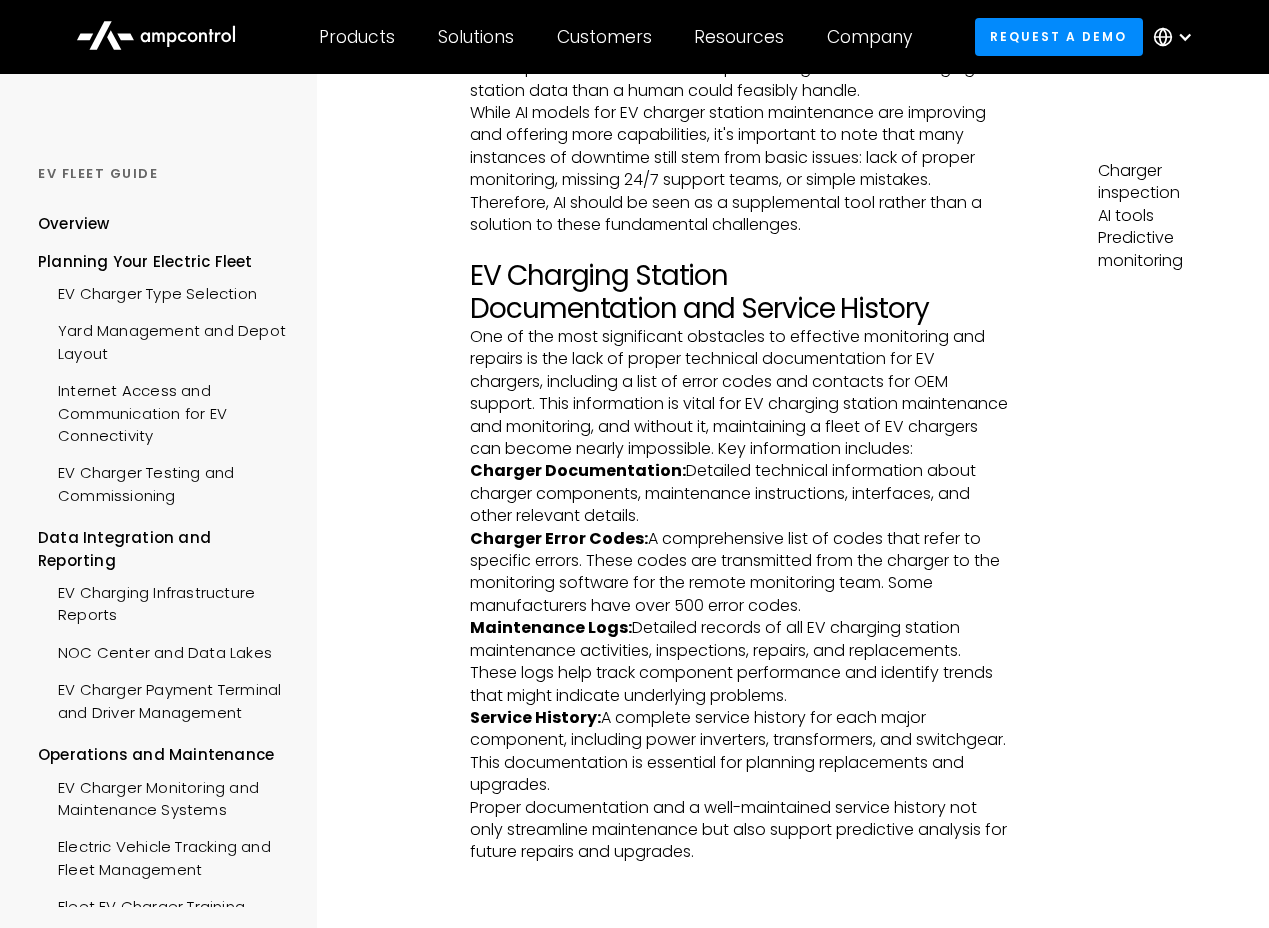click on "One of the most significant obstacles to effective monitoring and repairs is the lack of proper technical documentation for EV chargers, including a list of error codes and contacts for OEM support. This information is vital for EV charging station maintenance and monitoring, and without it, maintaining a fleet of EV chargers can become nearly impossible. Key information includes:" at bounding box center (739, 393) 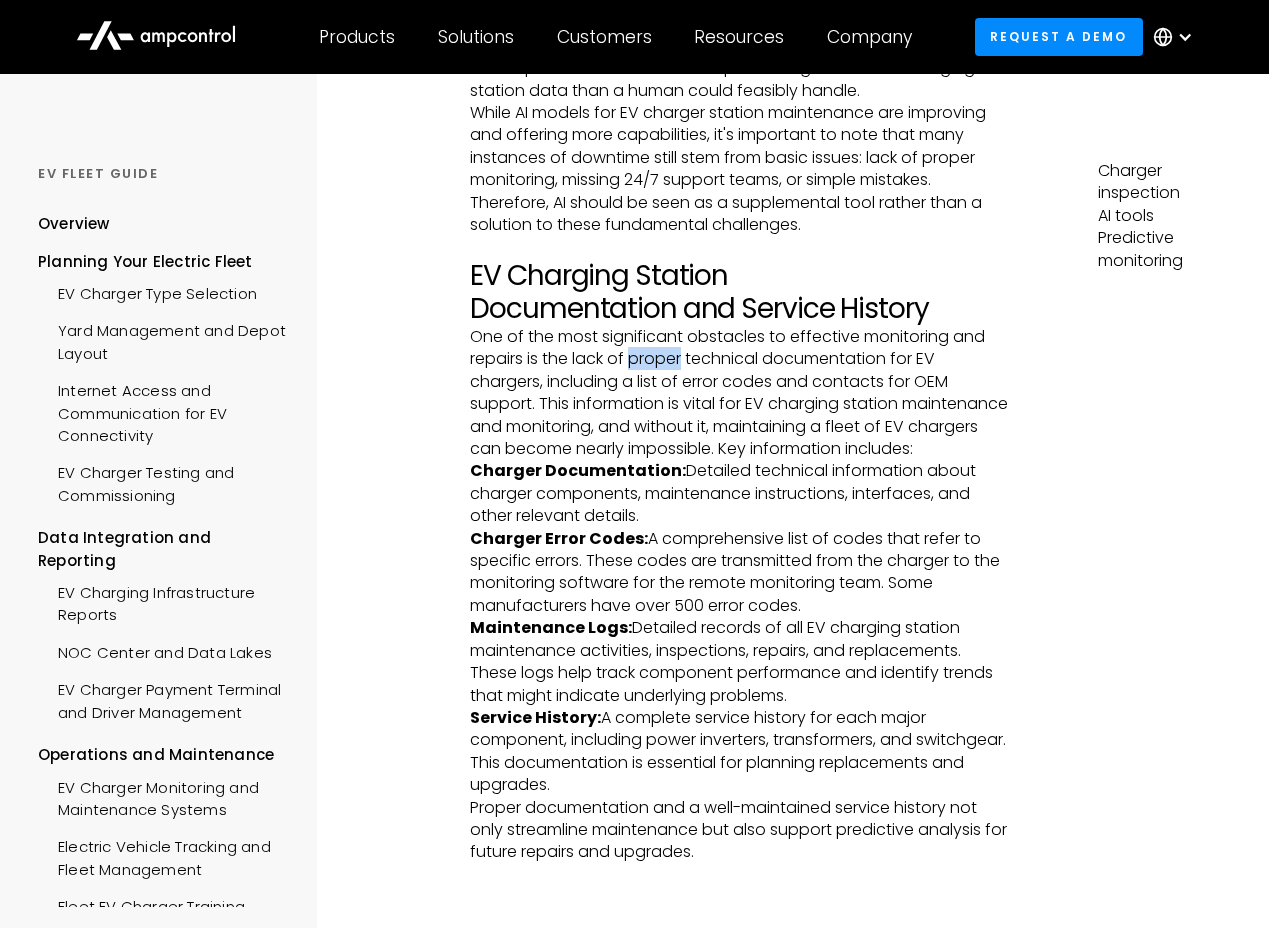 click on "One of the most significant obstacles to effective monitoring and repairs is the lack of proper technical documentation for EV chargers, including a list of error codes and contacts for OEM support. This information is vital for EV charging station maintenance and monitoring, and without it, maintaining a fleet of EV chargers can become nearly impossible. Key information includes:" at bounding box center (739, 393) 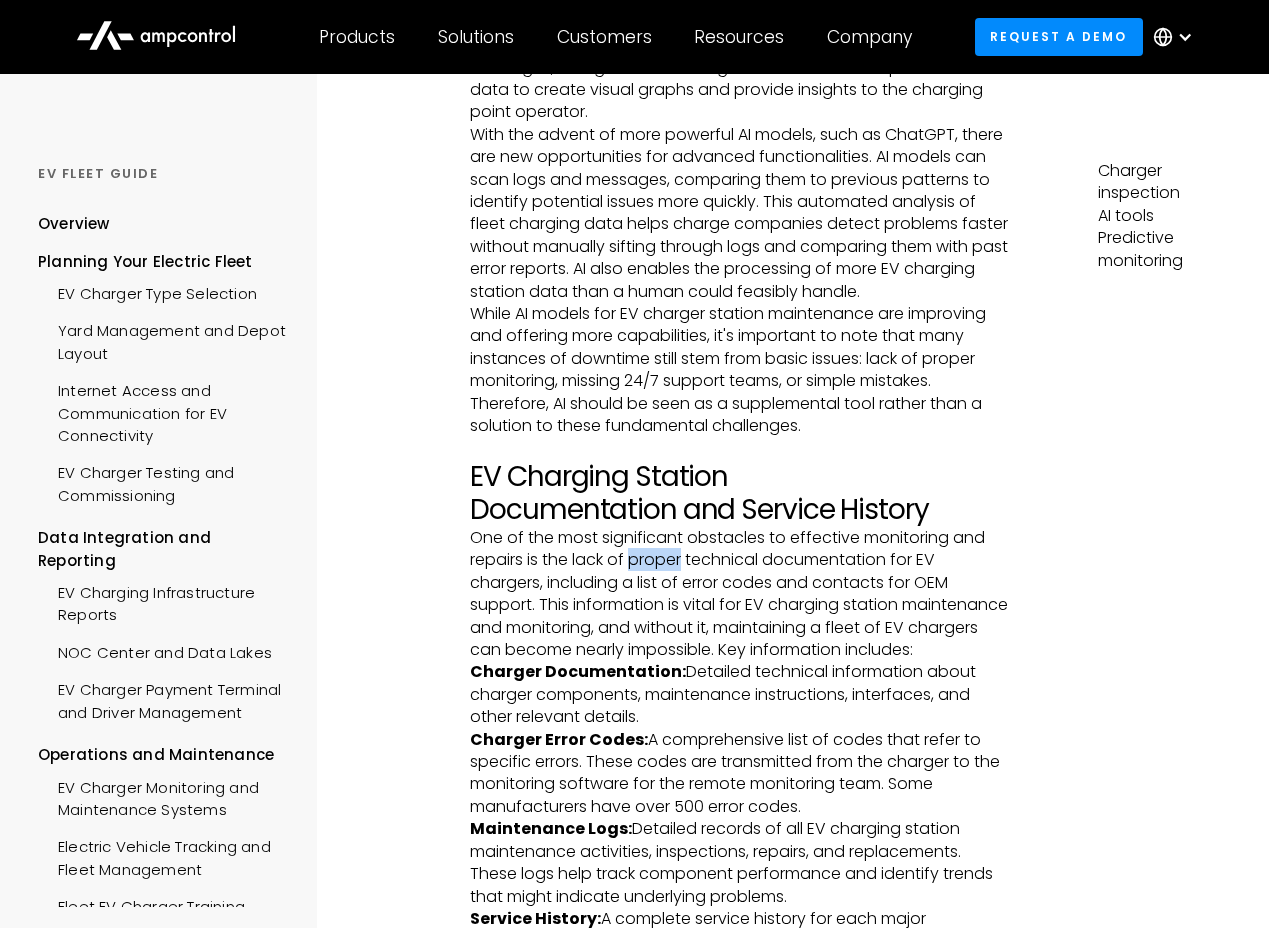 scroll, scrollTop: 1166, scrollLeft: 0, axis: vertical 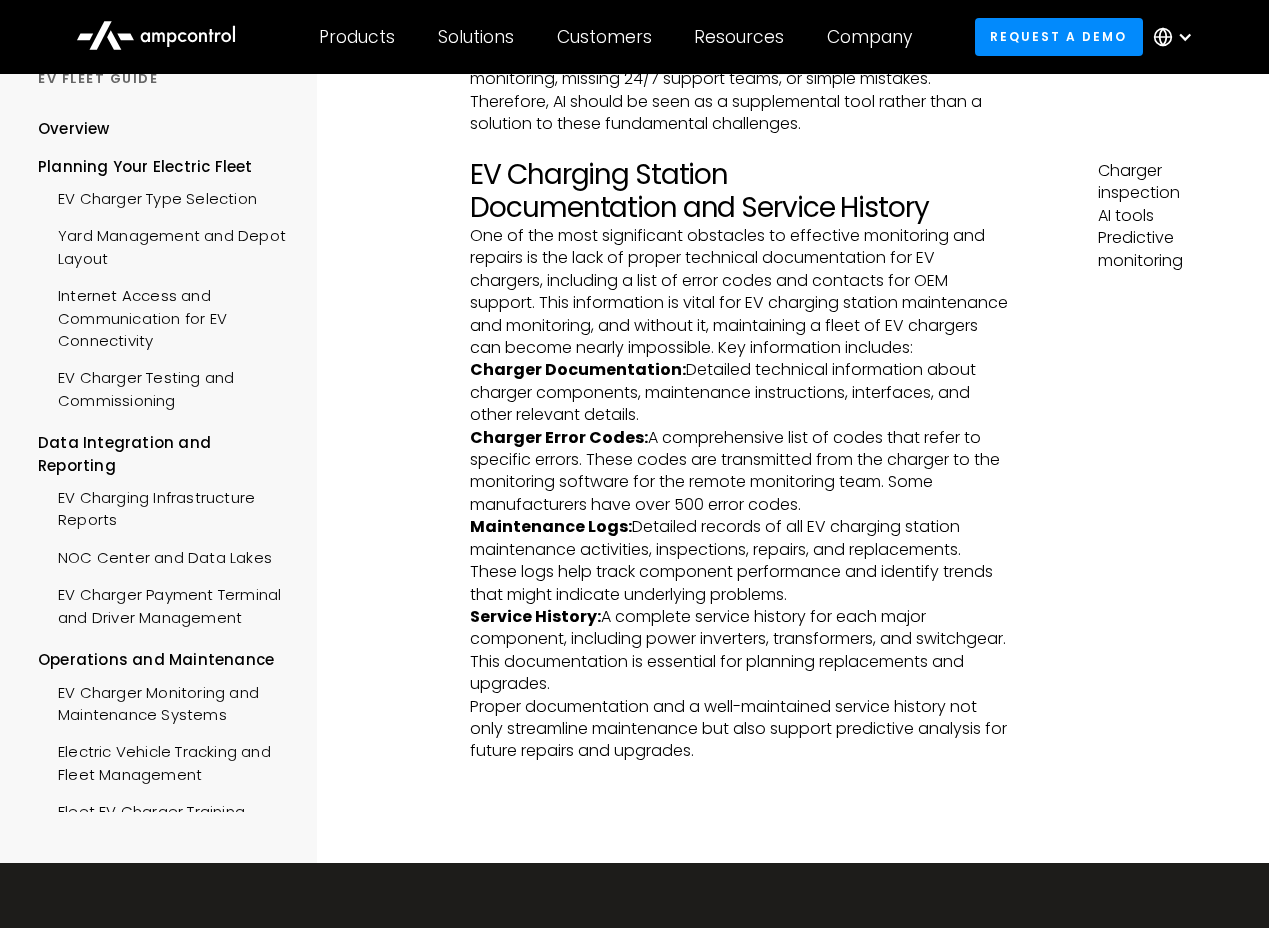 click on "One of the most significant obstacles to effective monitoring and repairs is the lack of proper technical documentation for EV chargers, including a list of error codes and contacts for OEM support. This information is vital for EV charging station maintenance and monitoring, and without it, maintaining a fleet of EV chargers can become nearly impossible. Key information includes:" at bounding box center (739, 292) 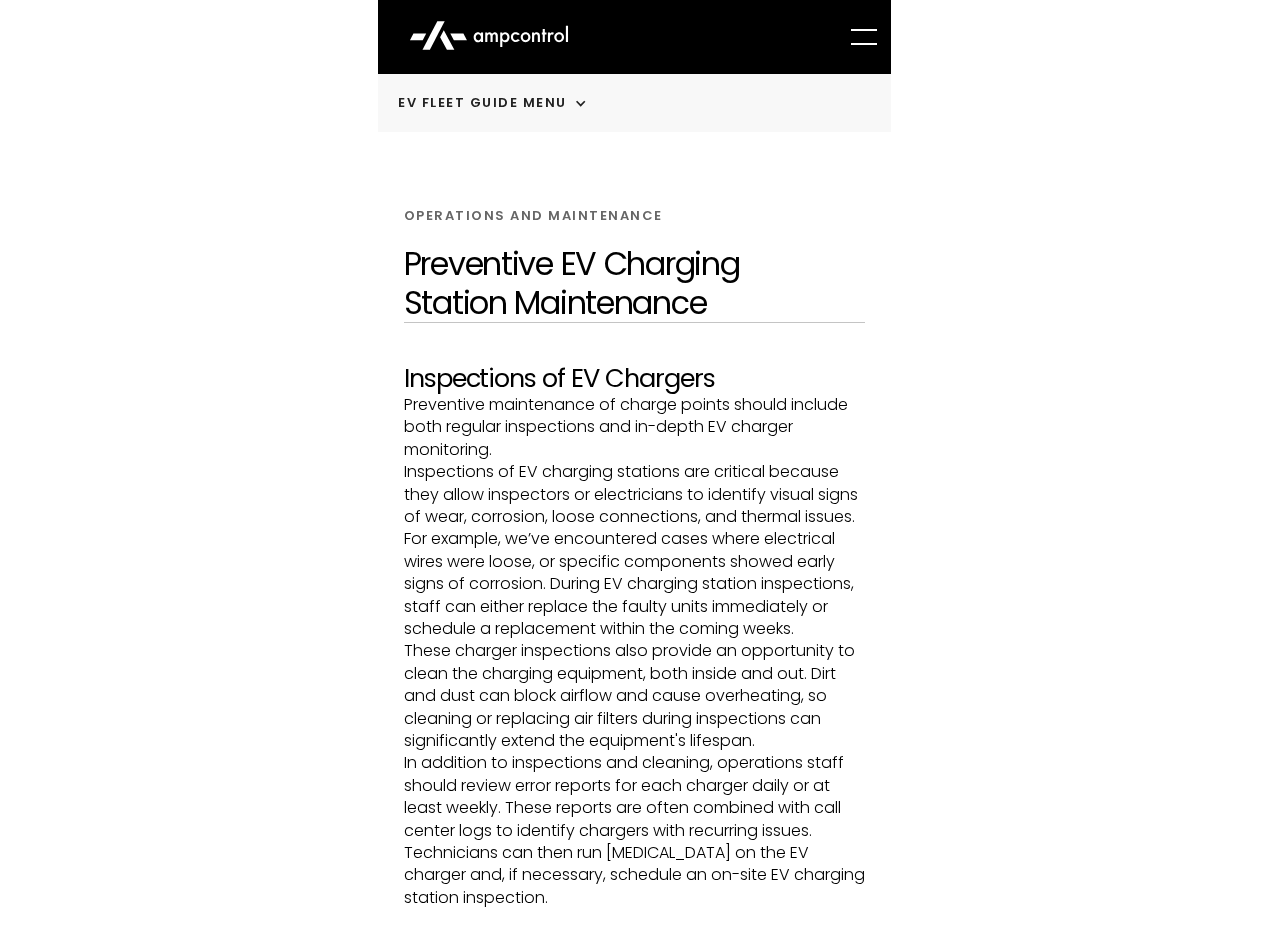scroll, scrollTop: 188, scrollLeft: 0, axis: vertical 